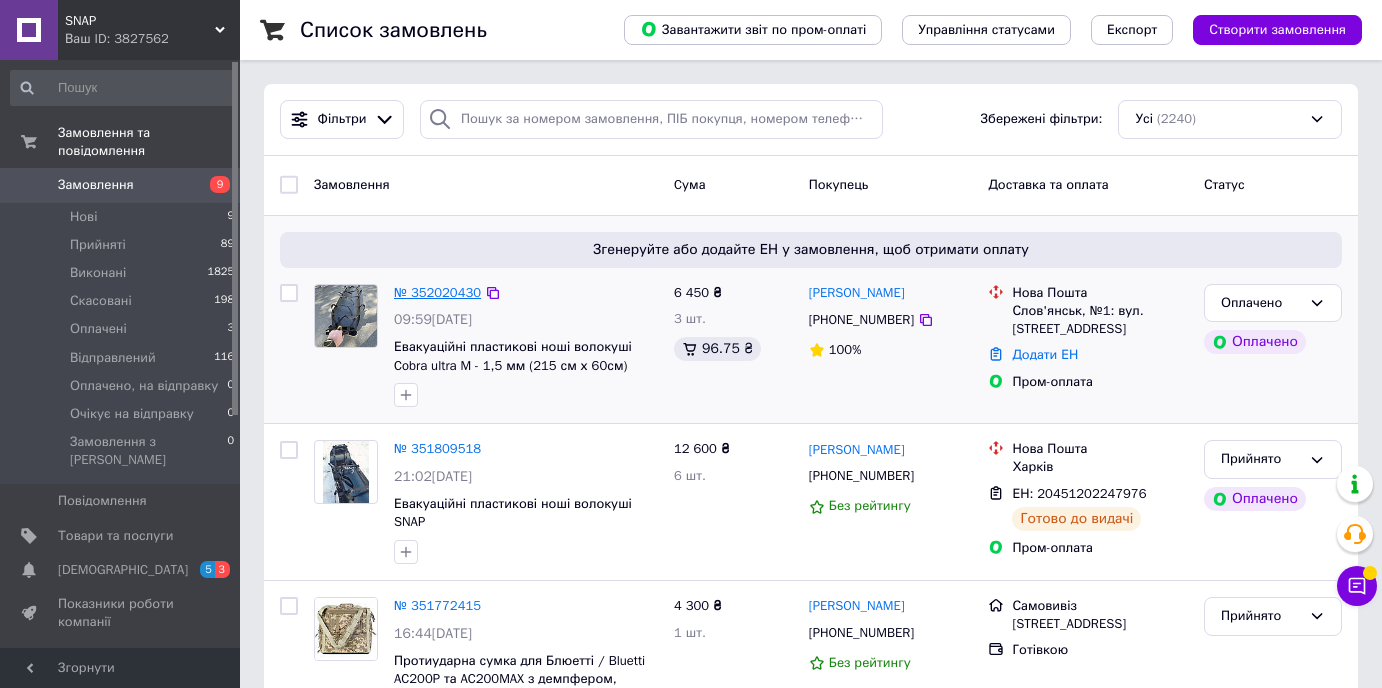 scroll, scrollTop: 0, scrollLeft: 0, axis: both 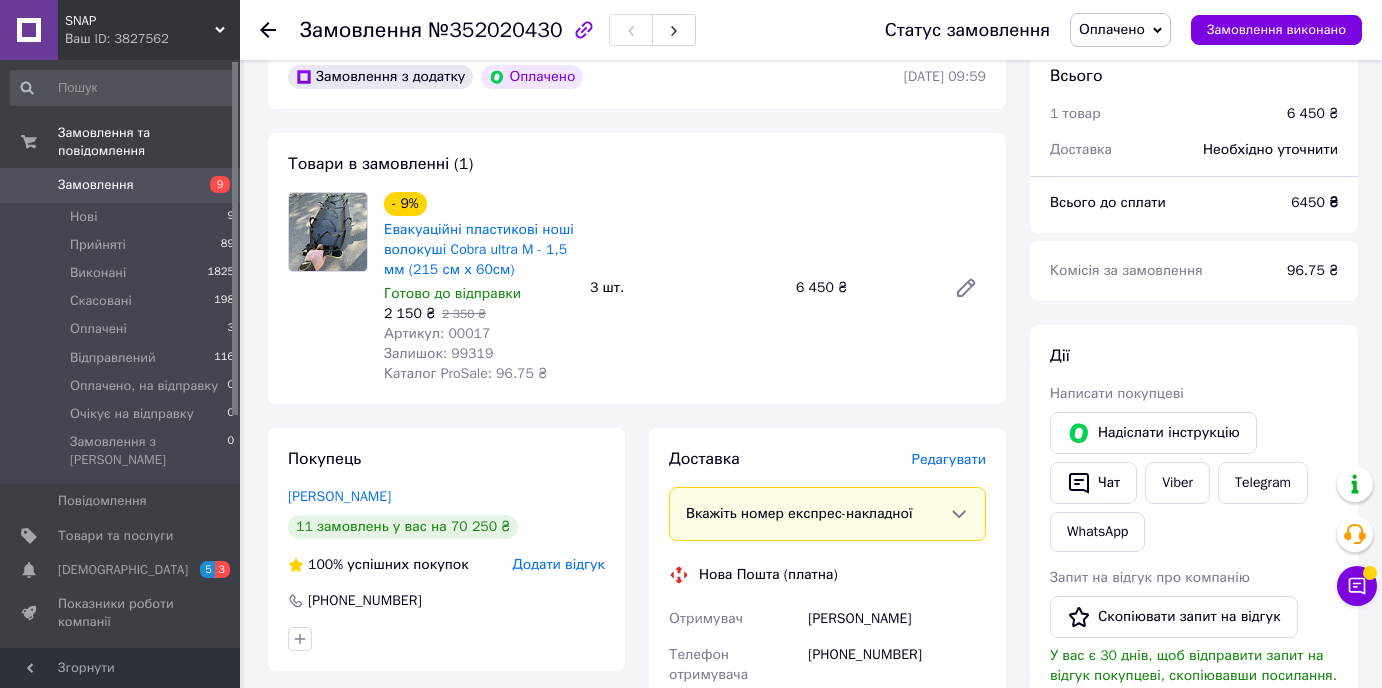 click on "Редагувати" at bounding box center [949, 459] 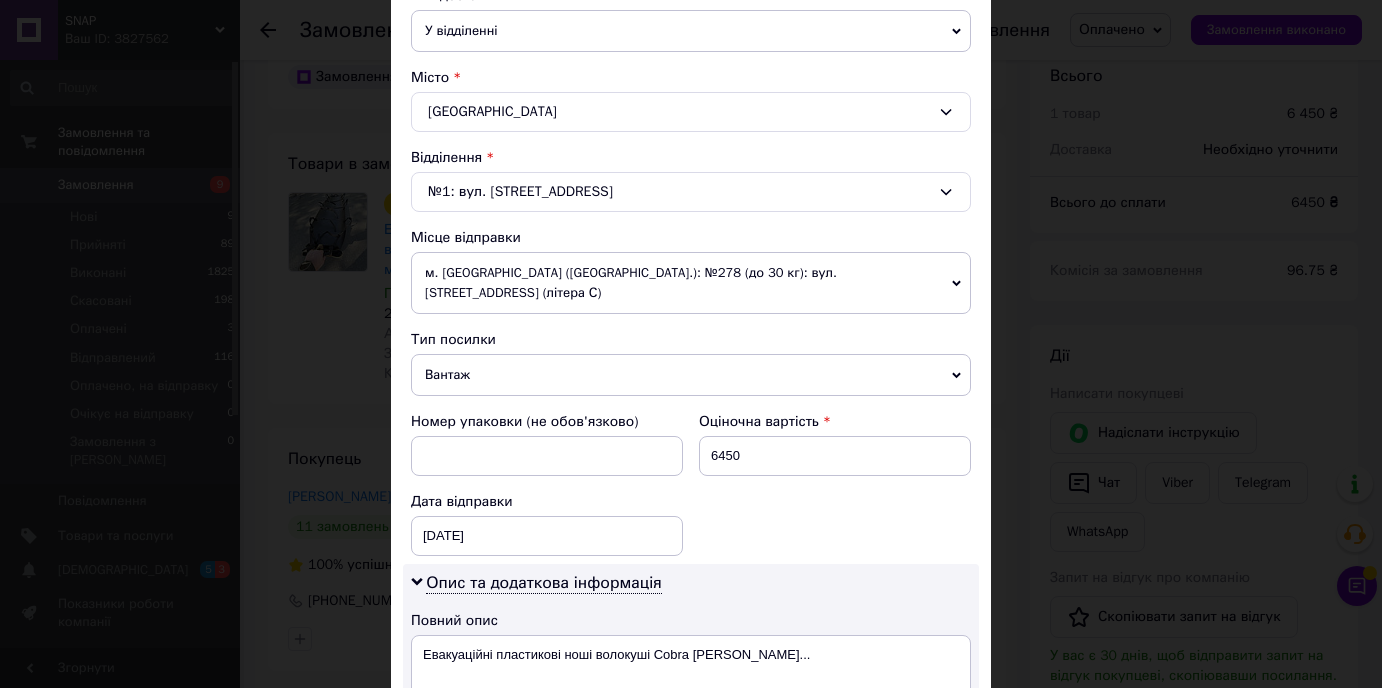scroll, scrollTop: 530, scrollLeft: 0, axis: vertical 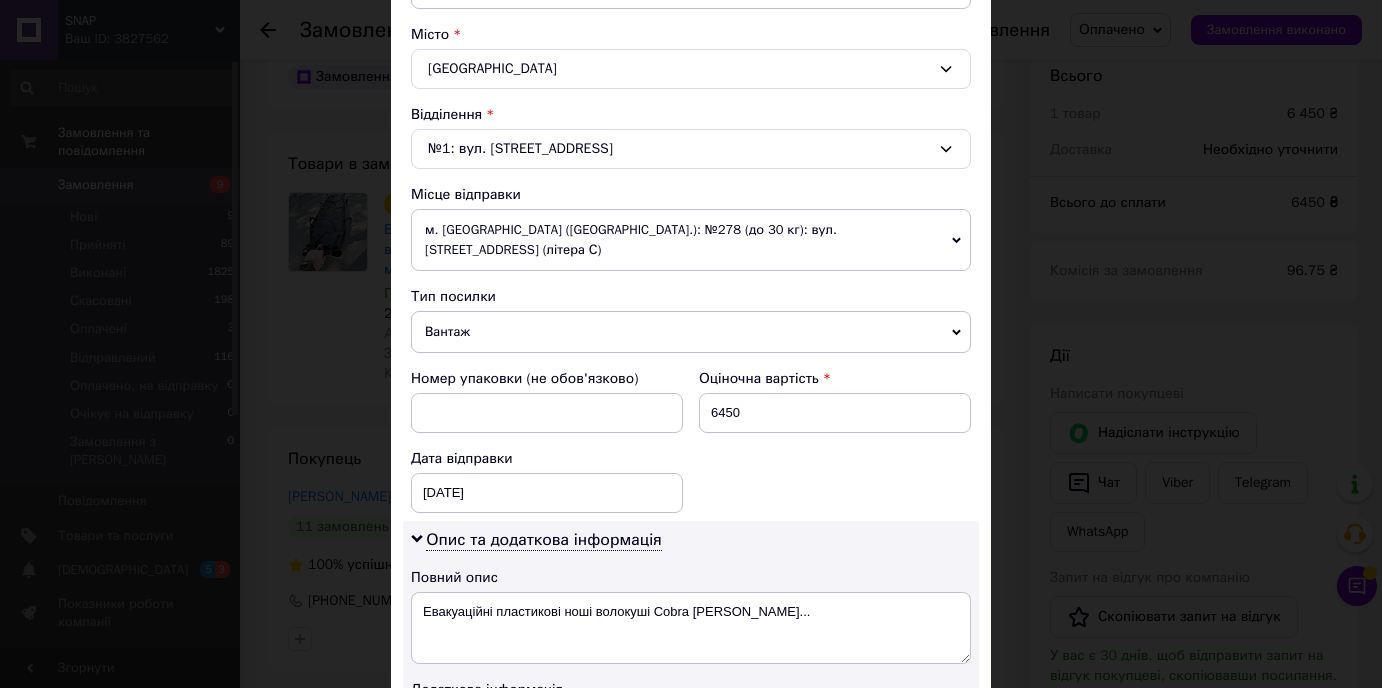 click on "м. [GEOGRAPHIC_DATA] ([GEOGRAPHIC_DATA].): №278 (до 30 кг): вул. [STREET_ADDRESS] (літера С)" at bounding box center (691, 240) 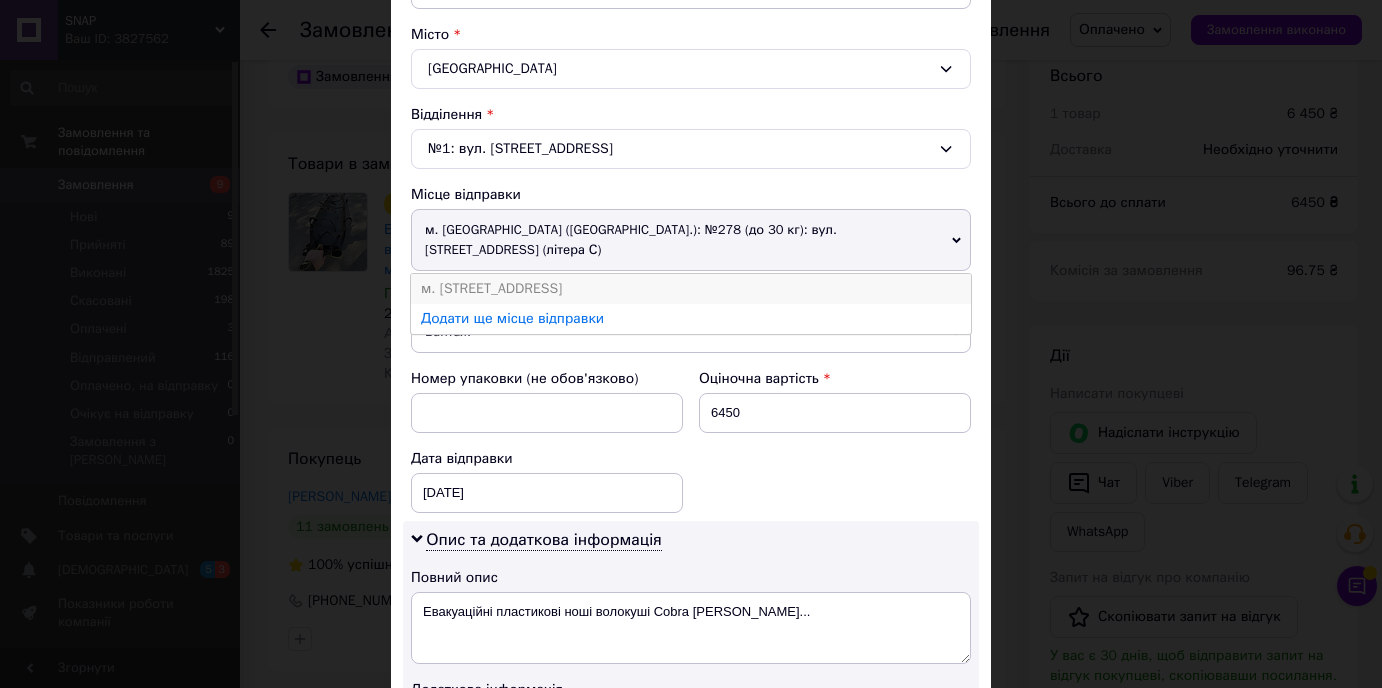 click on "м. [STREET_ADDRESS]" at bounding box center (691, 289) 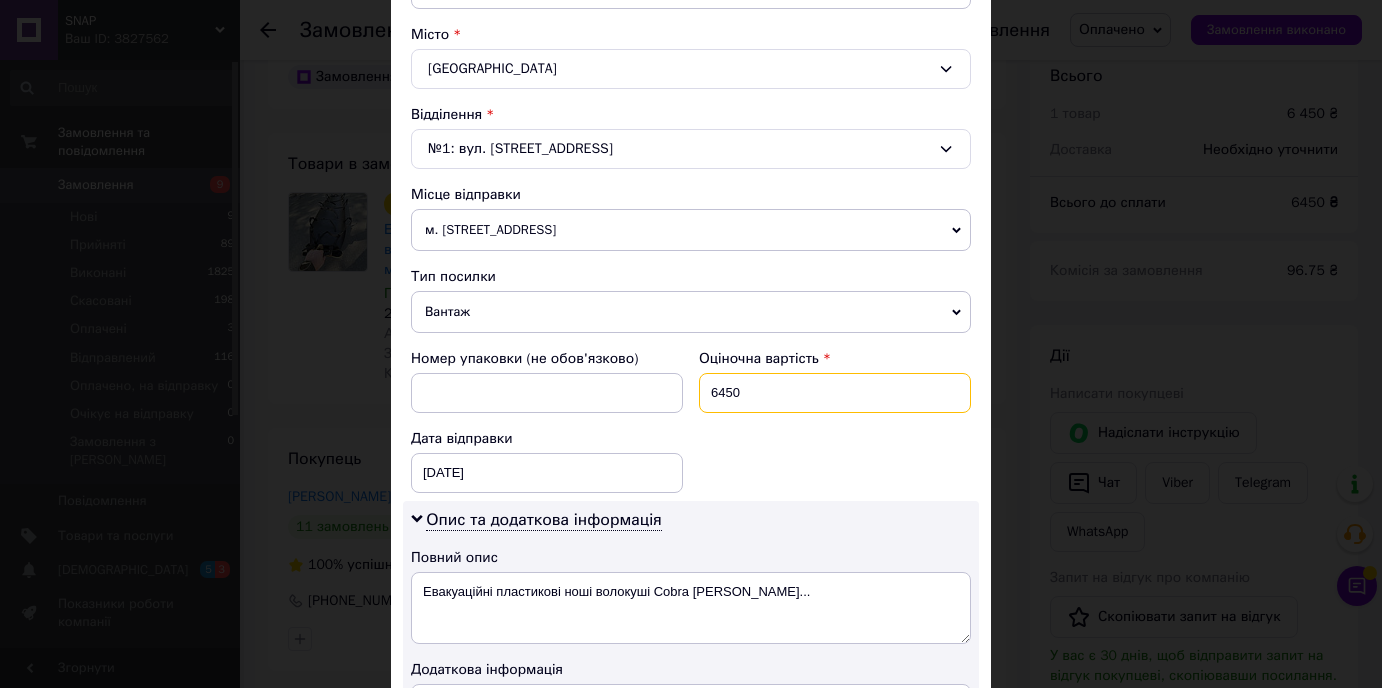 click on "6450" at bounding box center [835, 393] 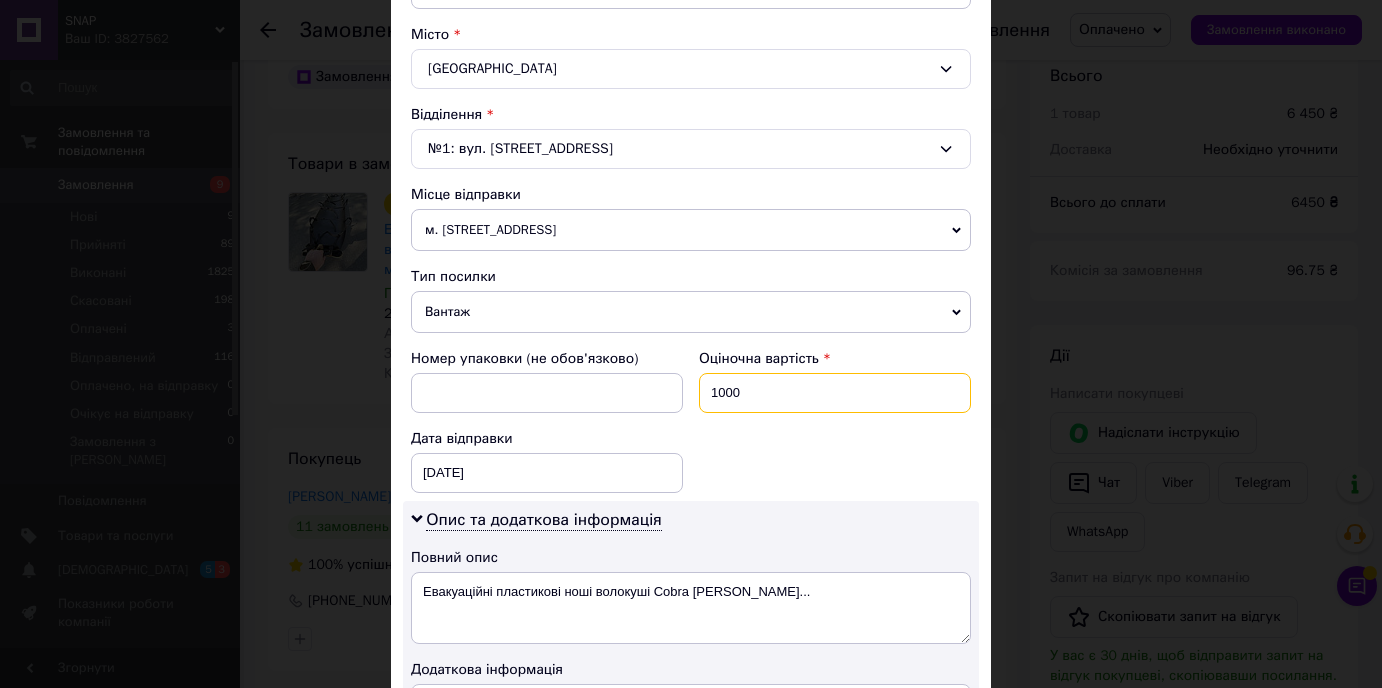 type on "1000" 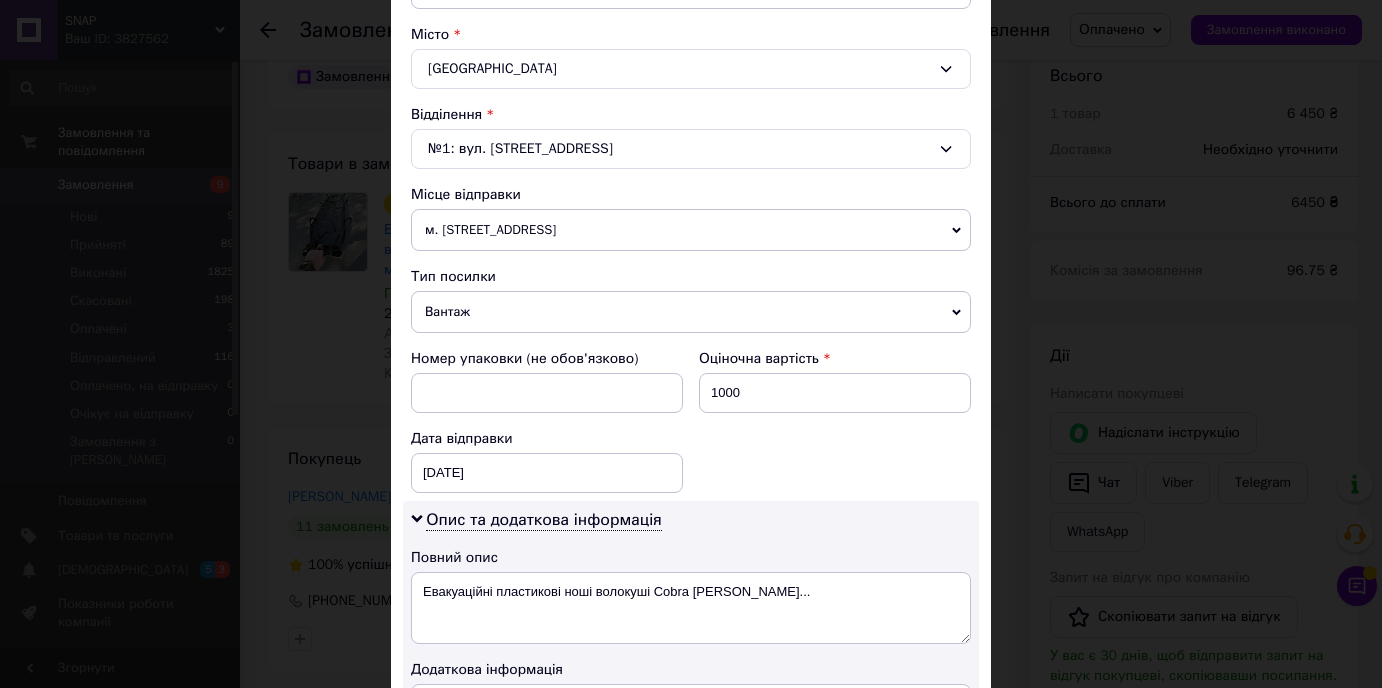 click on "Номер упаковки (не обов'язково) Оціночна вартість 1000 Дата відправки [DATE] < 2025 > < Июль > Пн Вт Ср Чт Пт Сб Вс 30 1 2 3 4 5 6 7 8 9 10 11 12 13 14 15 16 17 18 19 20 21 22 23 24 25 26 27 28 29 30 31 1 2 3 4 5 6 7 8 9 10" at bounding box center (691, 421) 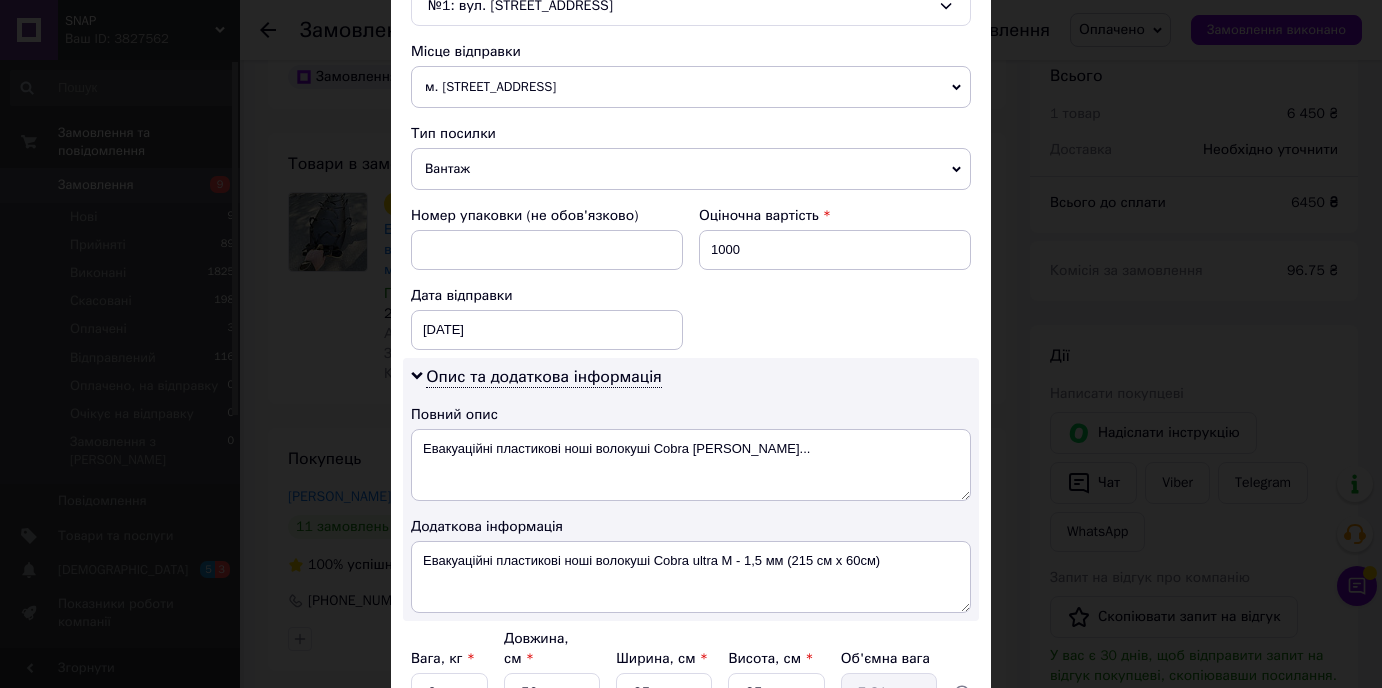 scroll, scrollTop: 884, scrollLeft: 0, axis: vertical 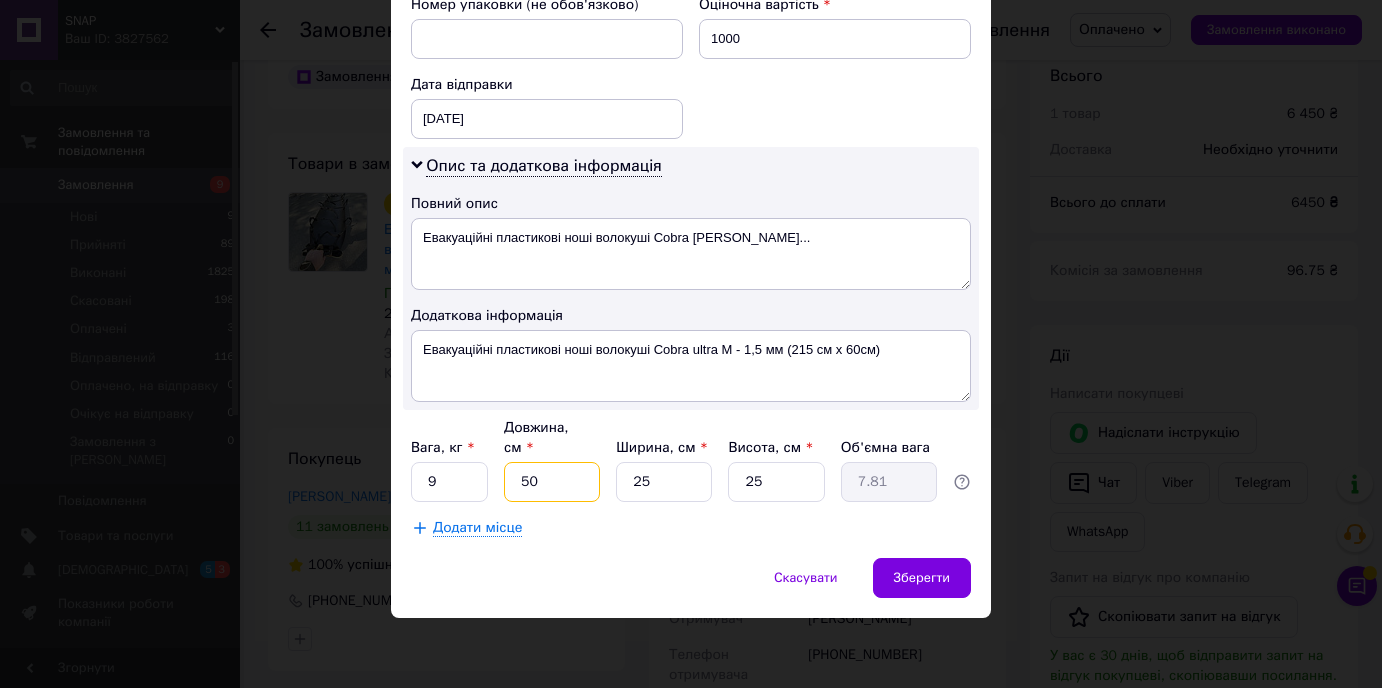 click on "50" at bounding box center (552, 482) 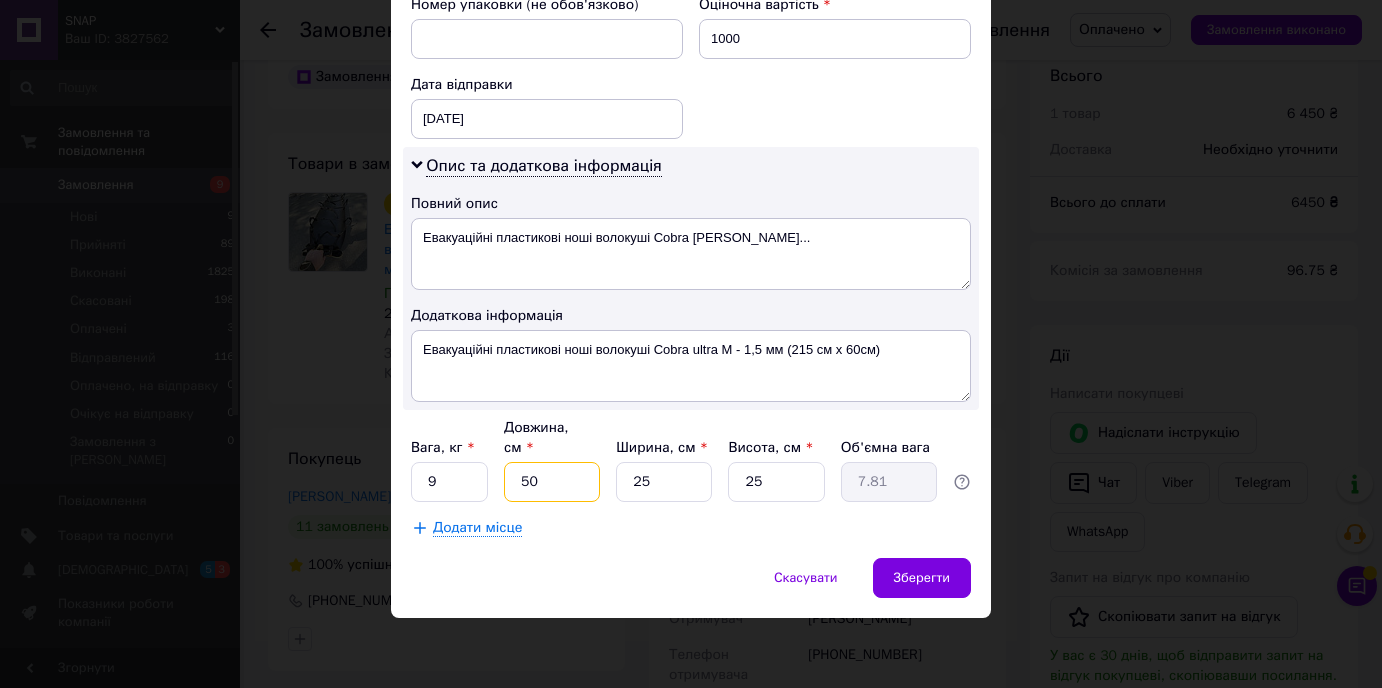 type on "6" 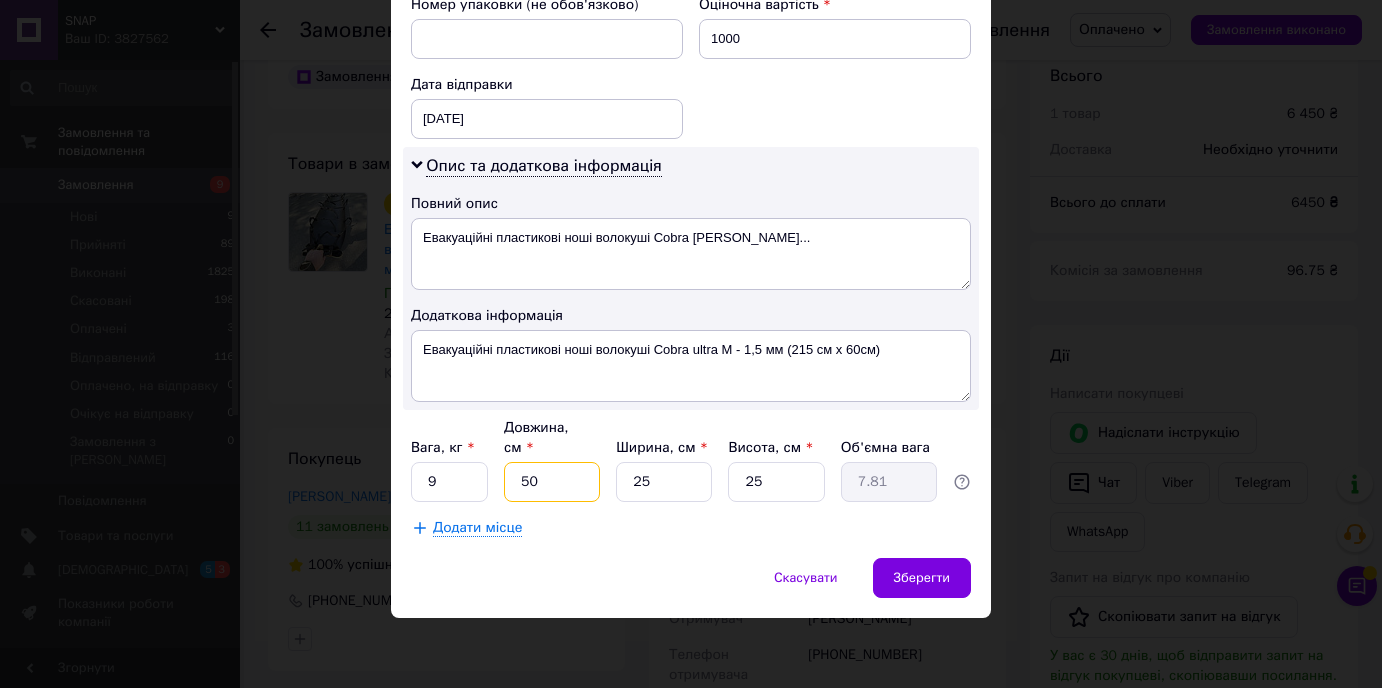 type on "0.94" 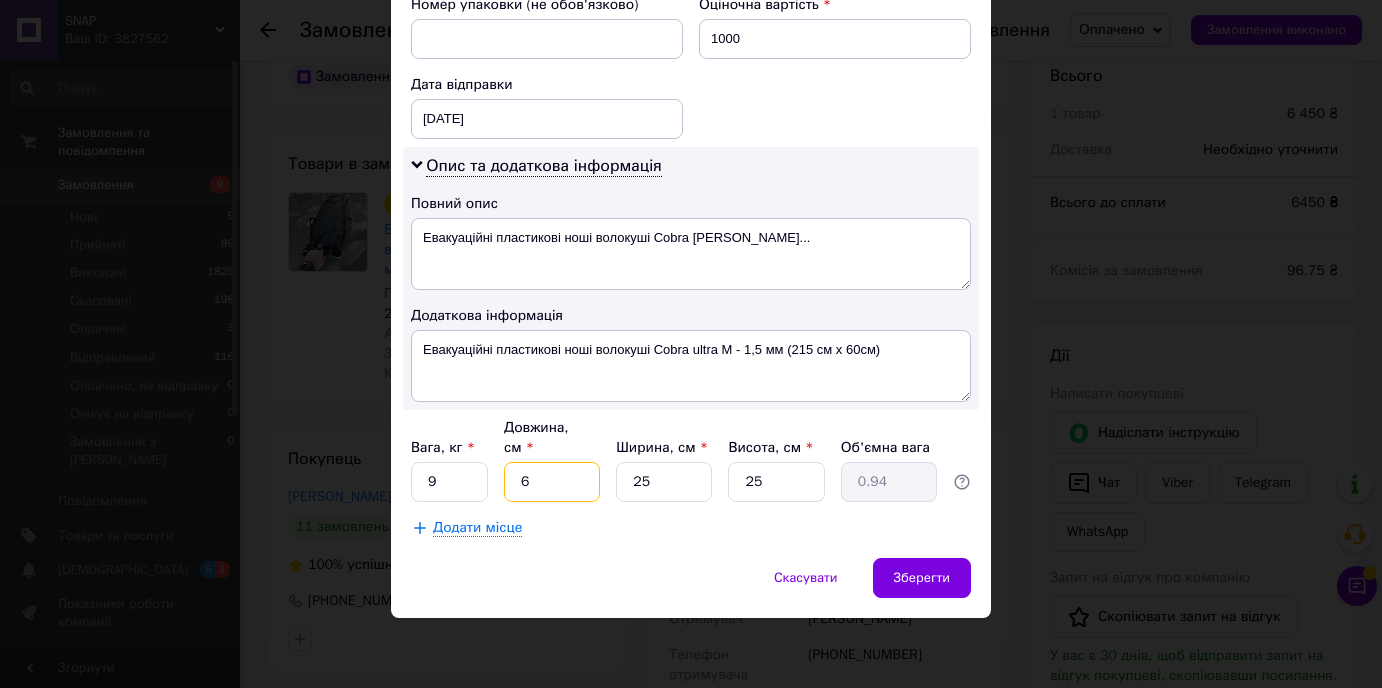 type on "60" 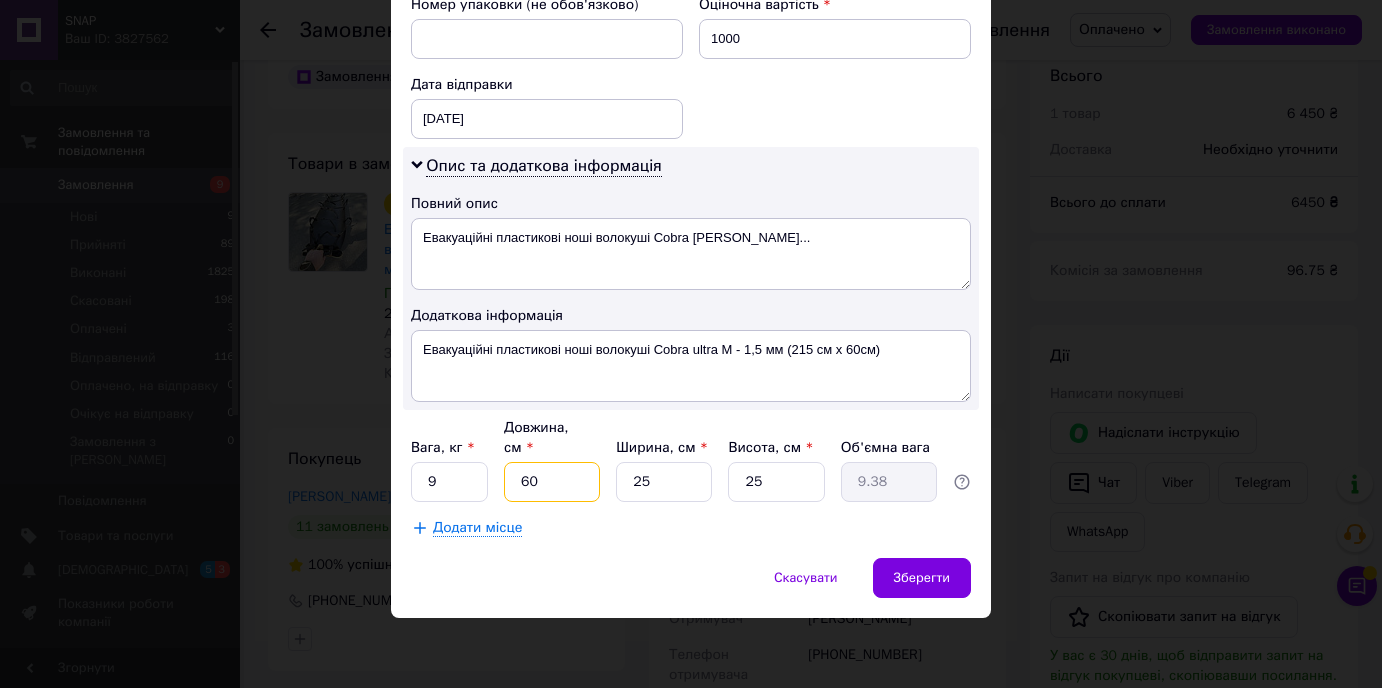 type on "60" 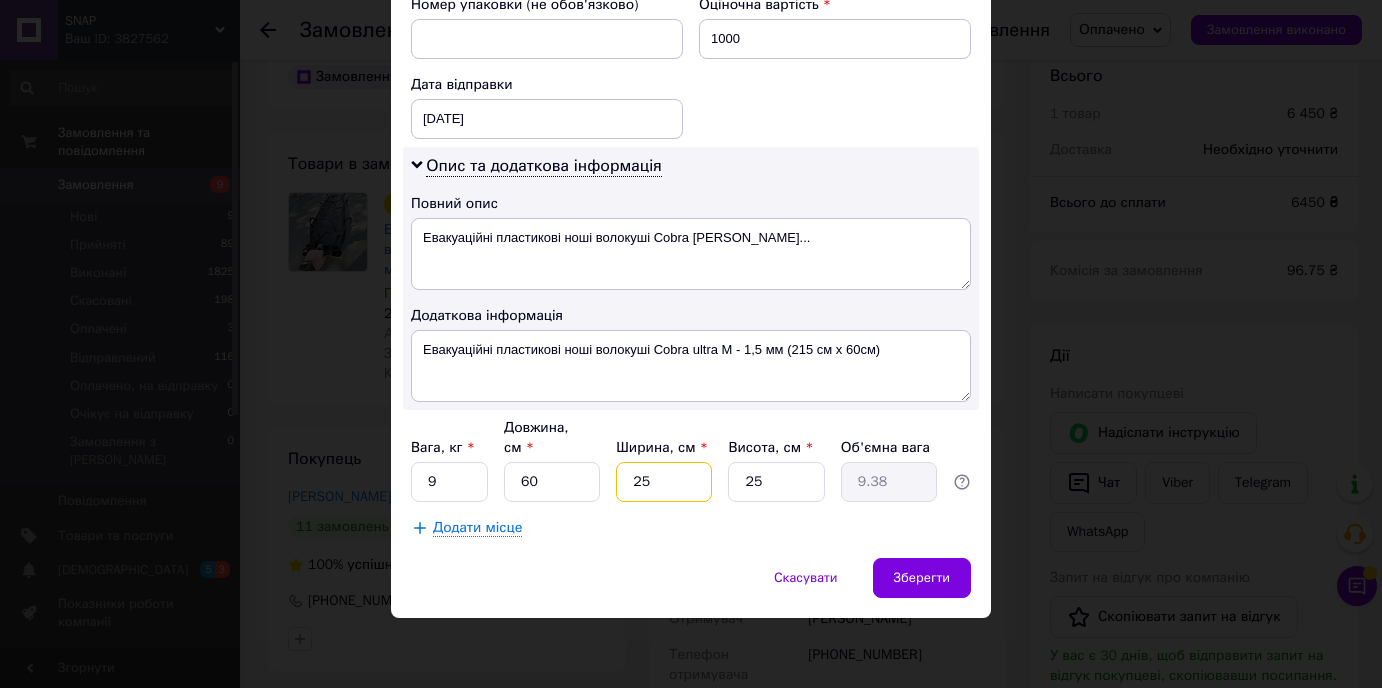 type on "4" 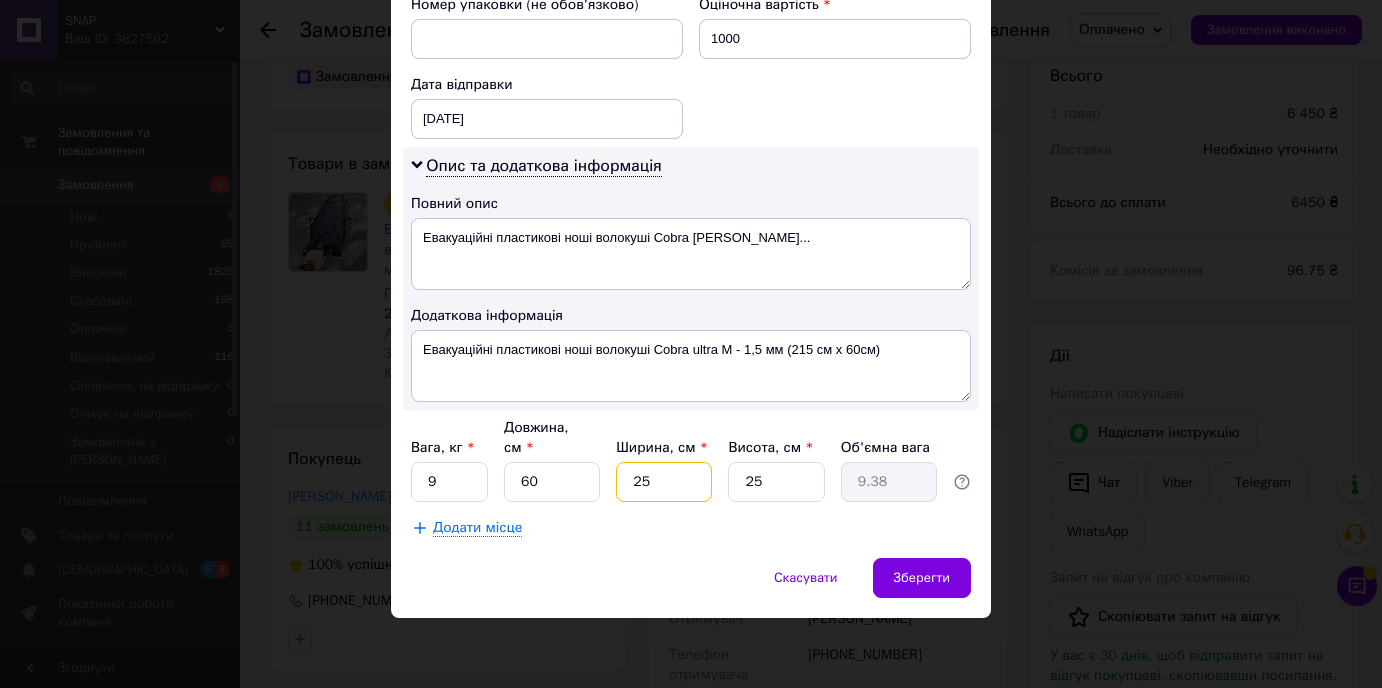 type on "1.5" 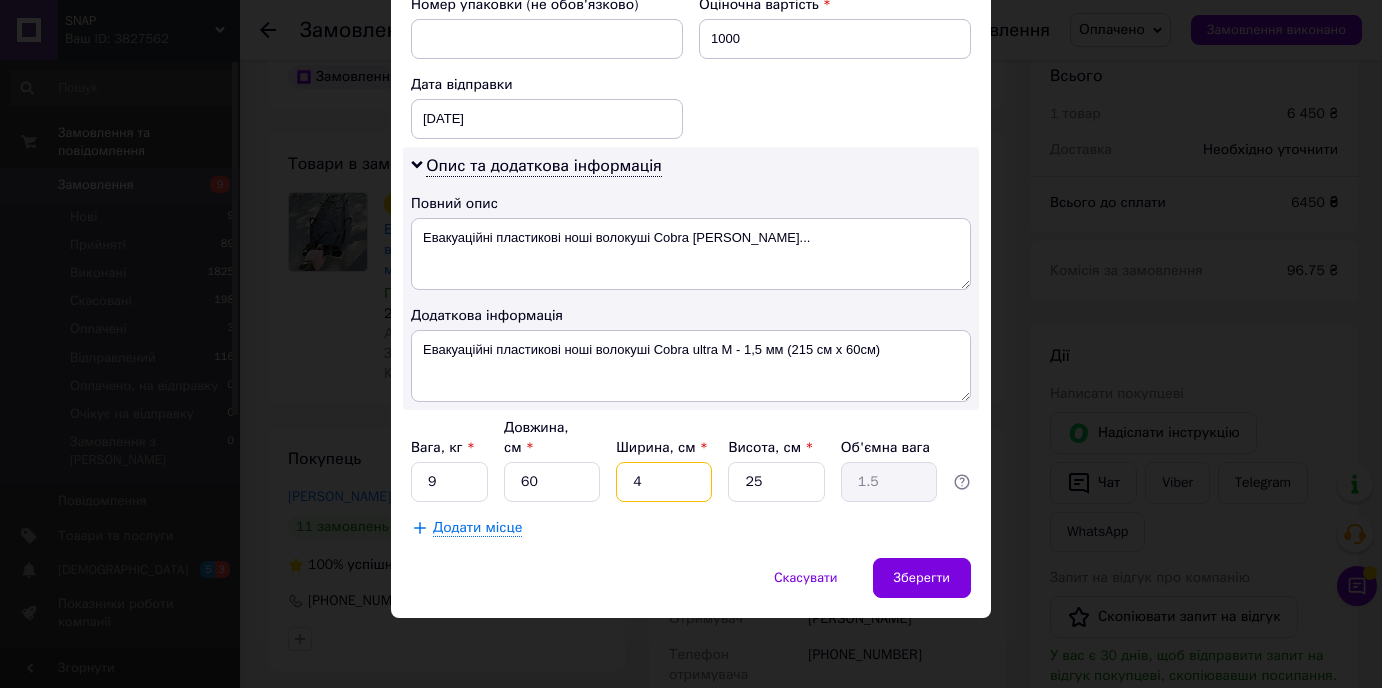 type on "40" 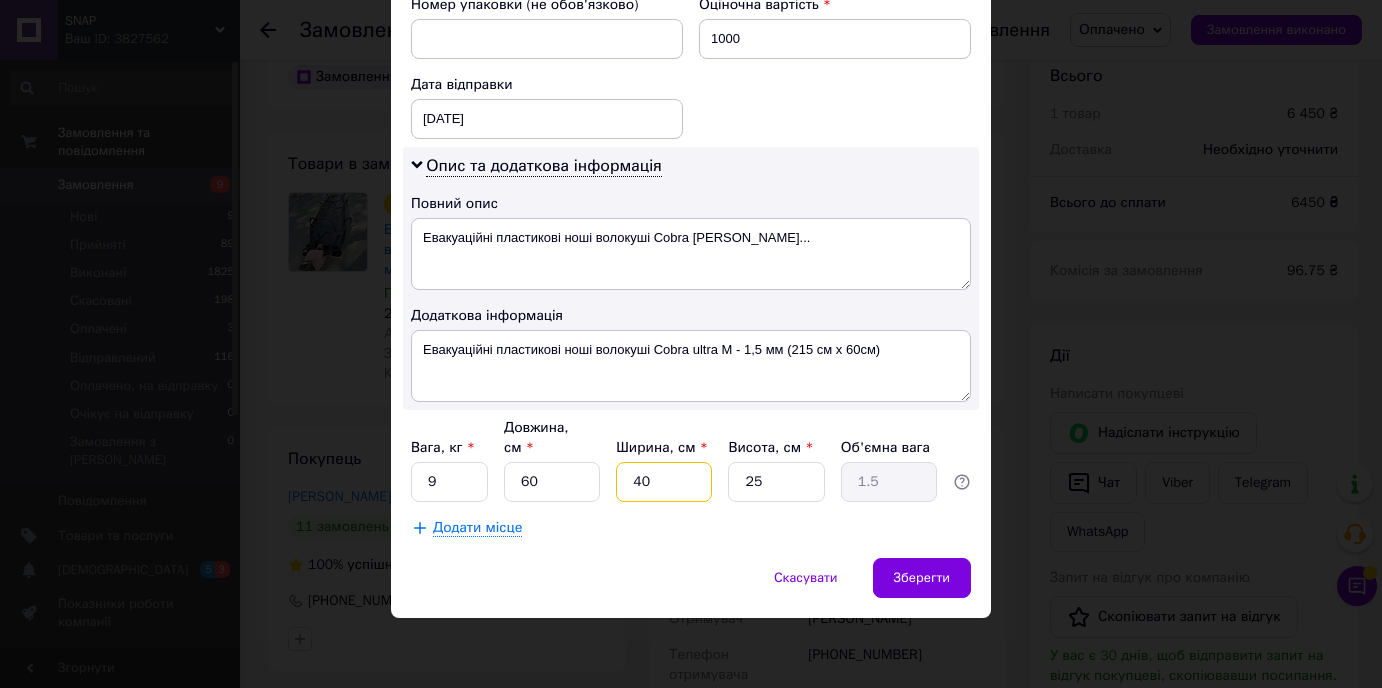 type on "15" 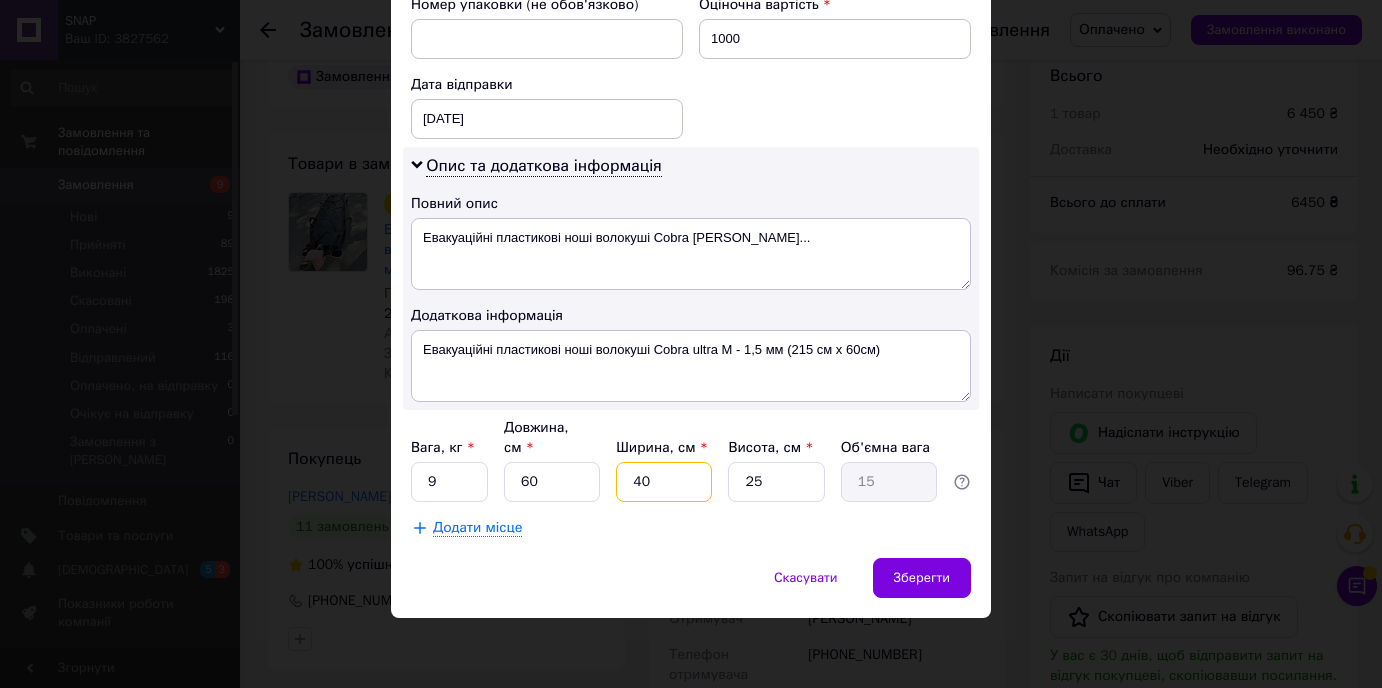 type on "40" 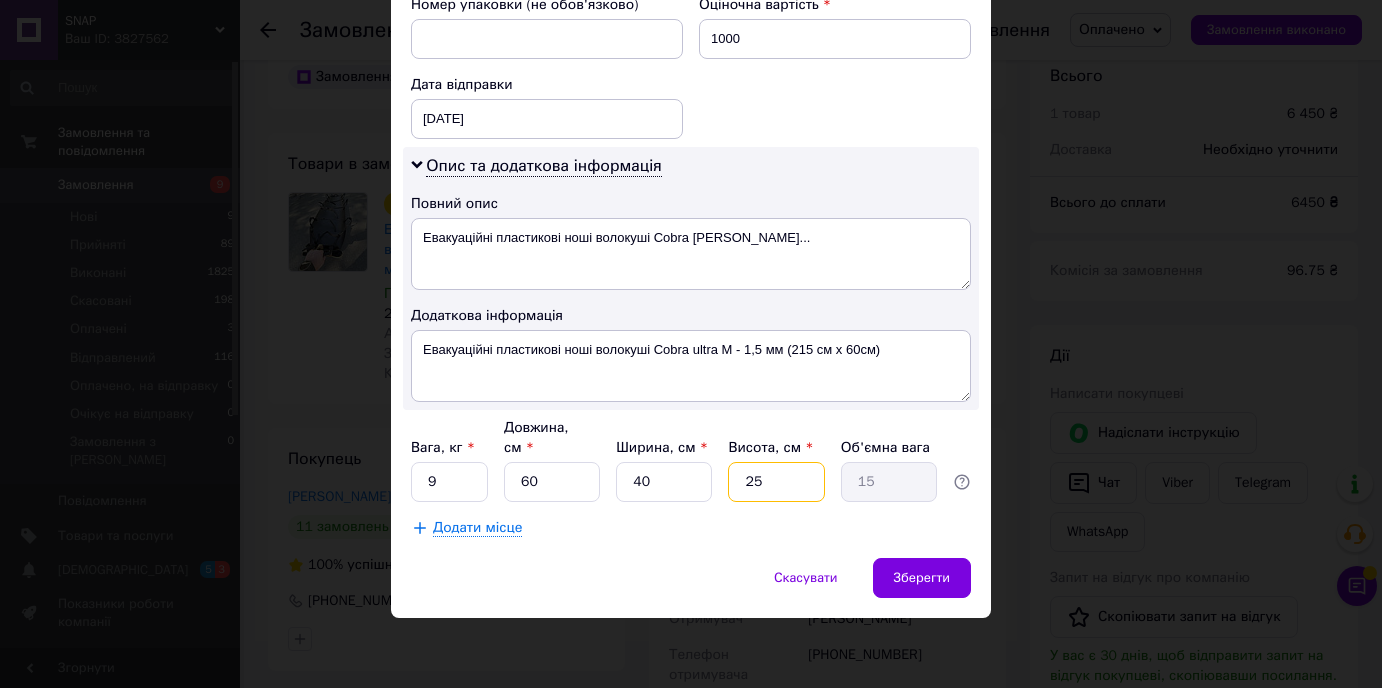 type on "2" 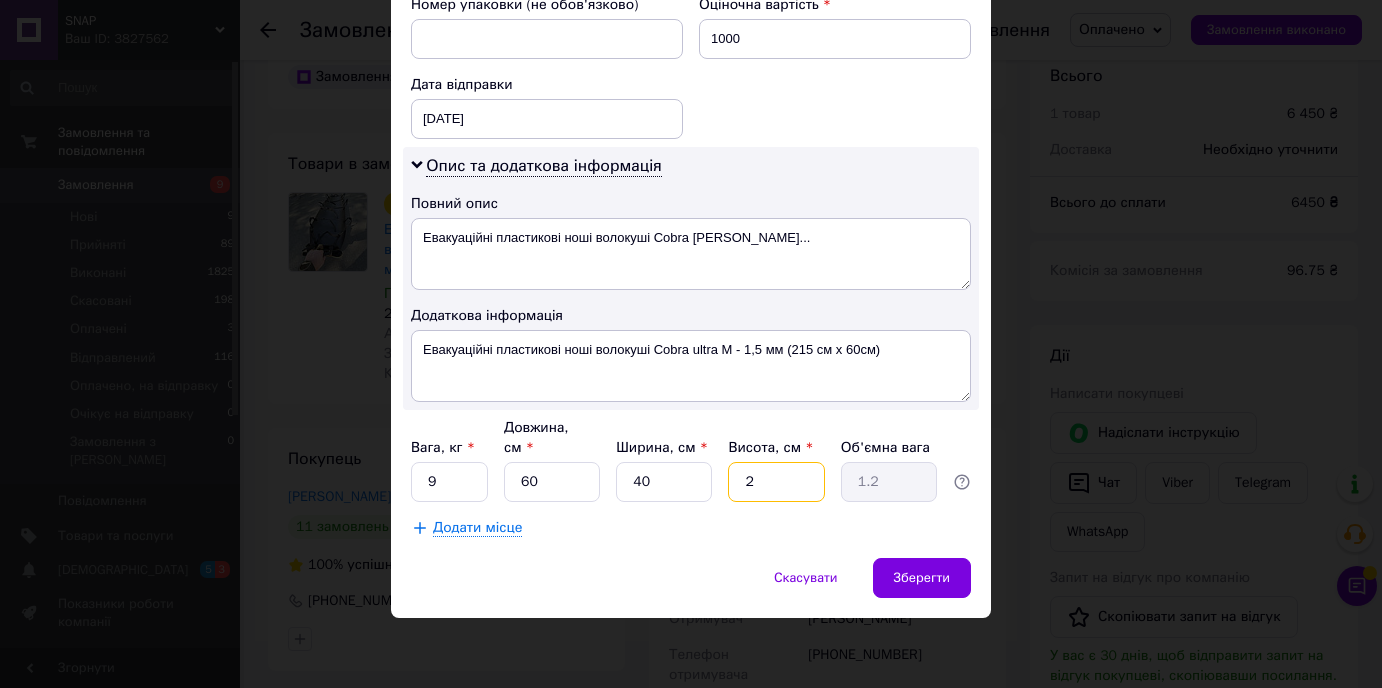 type on "20" 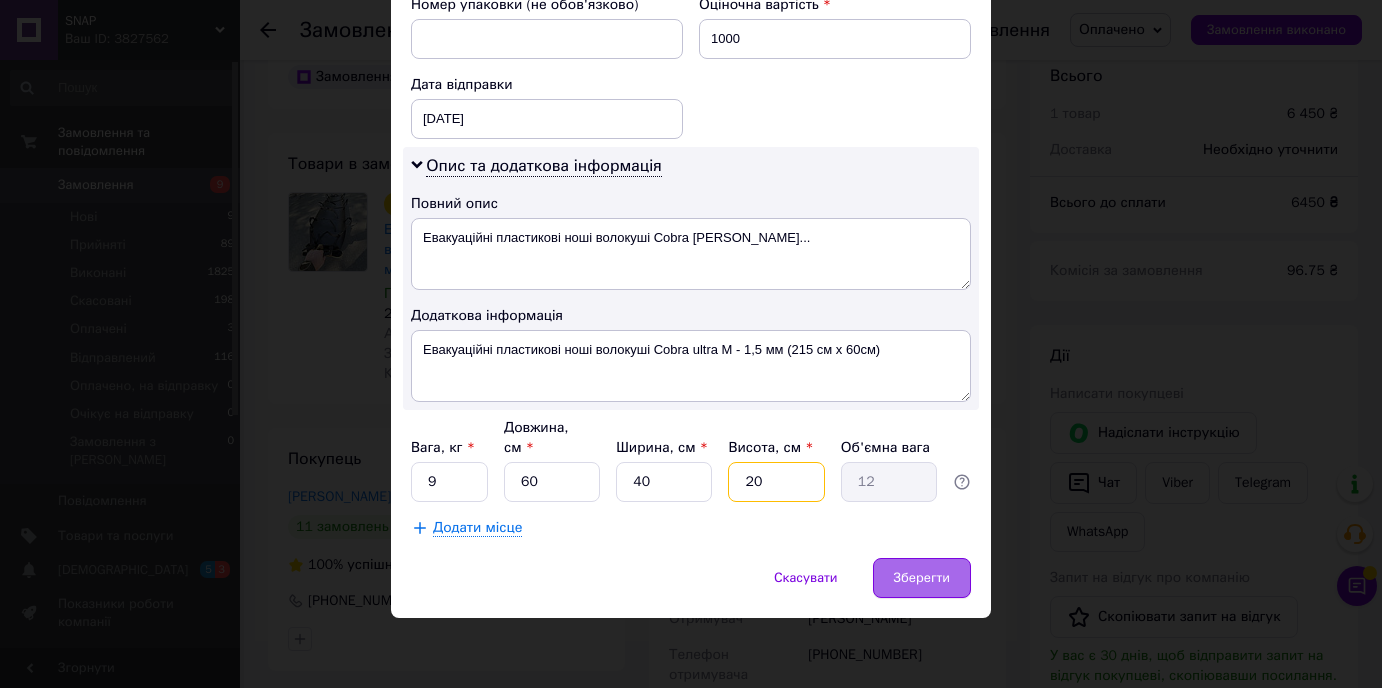 type on "20" 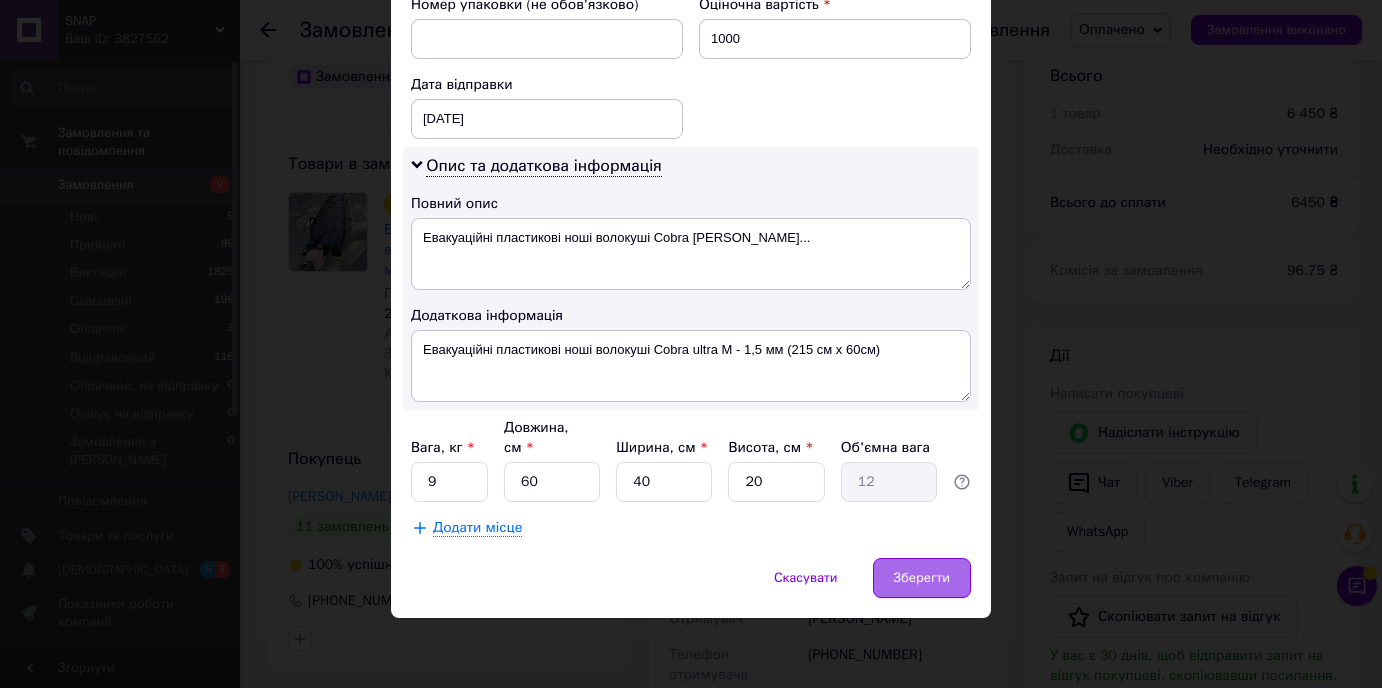 click on "Зберегти" at bounding box center [922, 578] 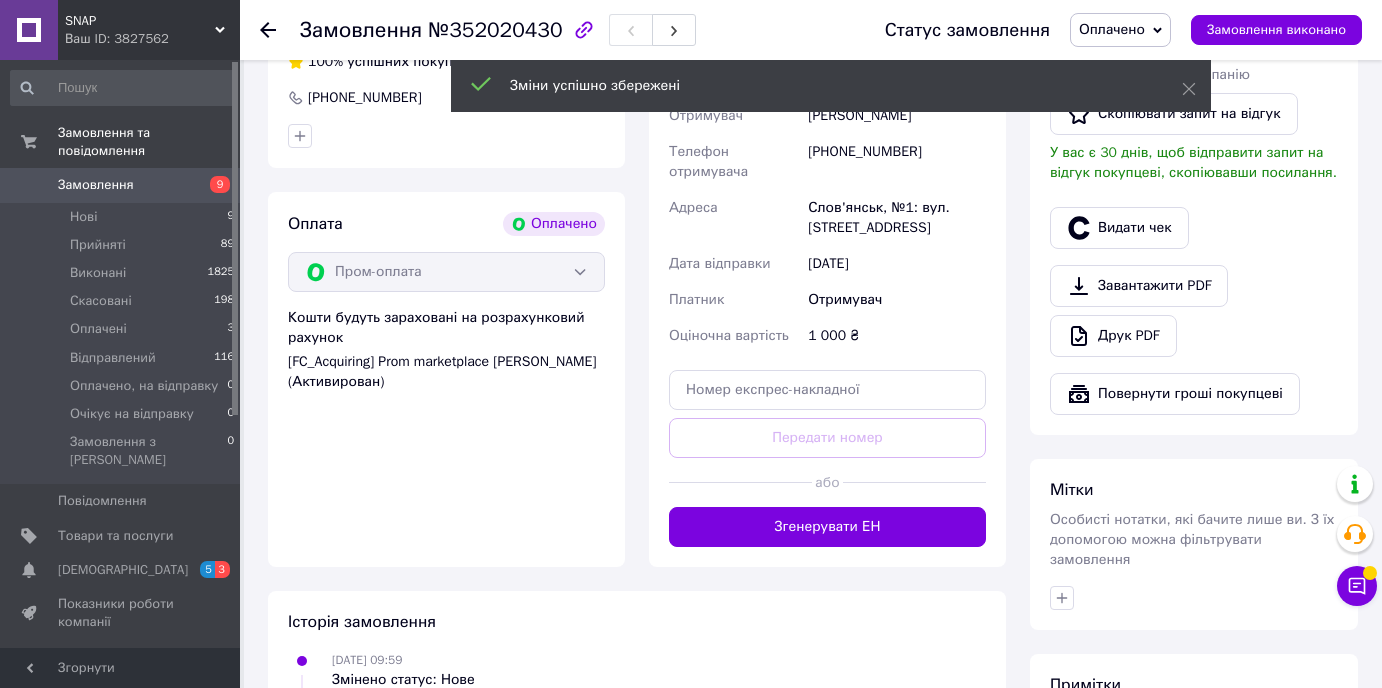 scroll, scrollTop: 611, scrollLeft: 0, axis: vertical 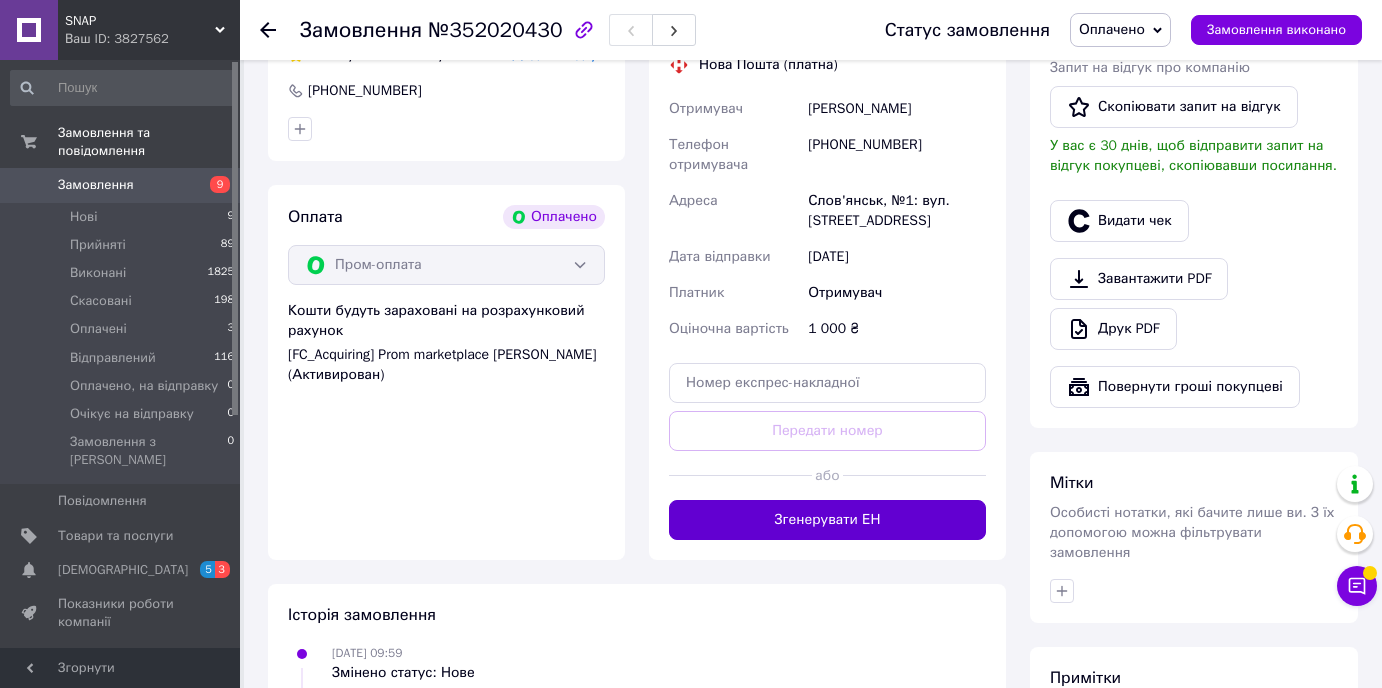 click on "Згенерувати ЕН" at bounding box center [827, 520] 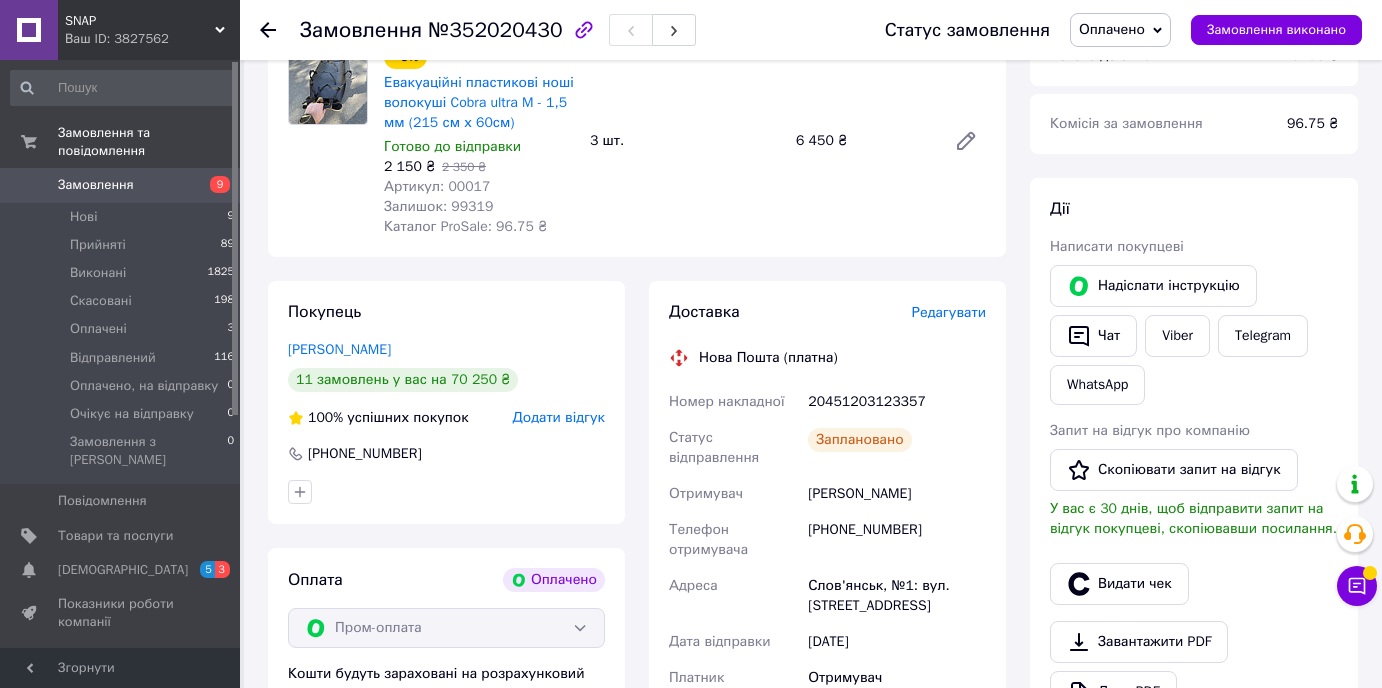 scroll, scrollTop: 0, scrollLeft: 0, axis: both 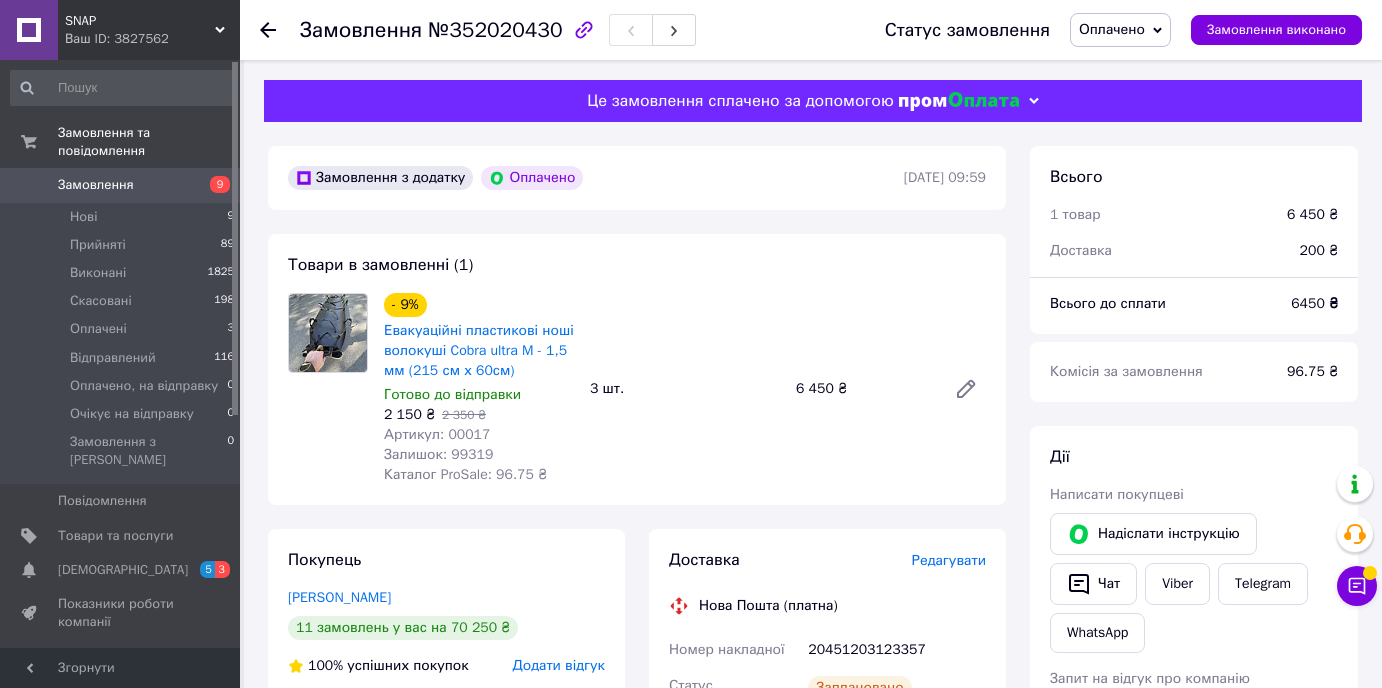 click on "Замовлення" at bounding box center [96, 185] 